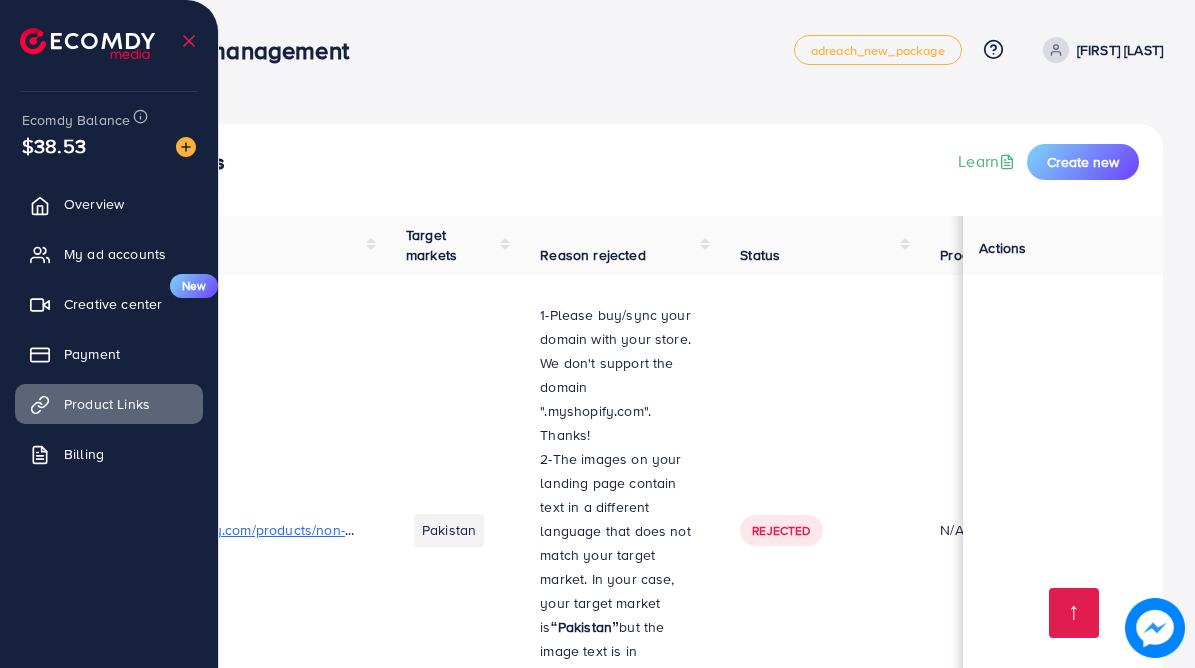scroll, scrollTop: 1047, scrollLeft: 0, axis: vertical 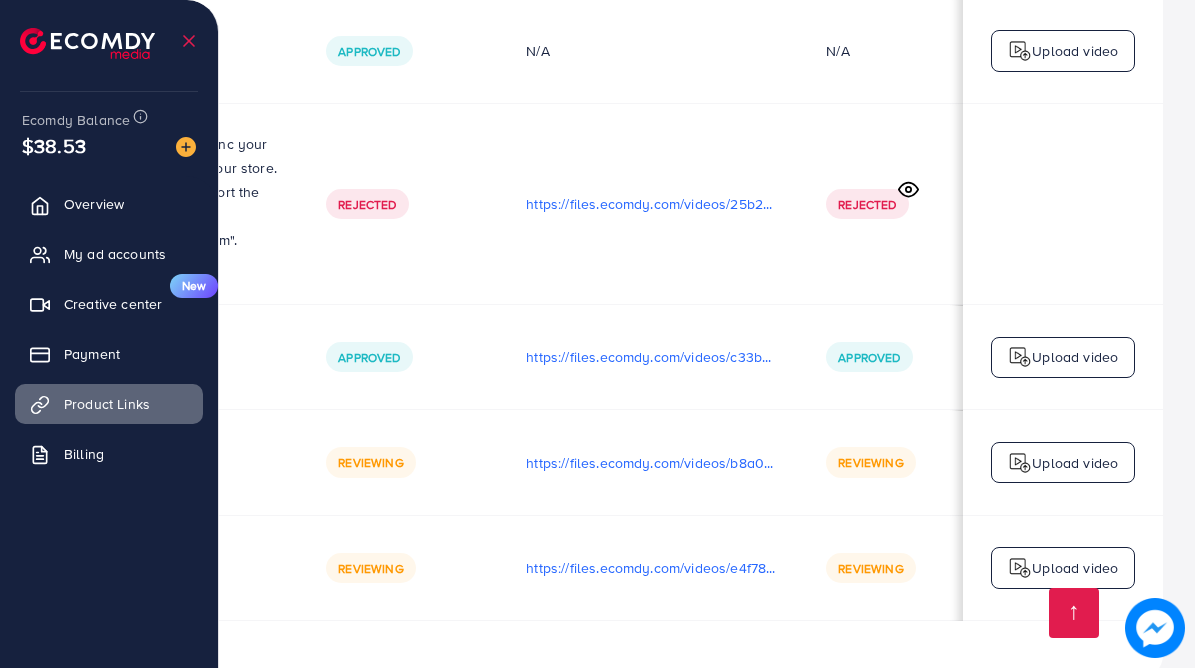 click on "Upload video" at bounding box center [1075, 463] 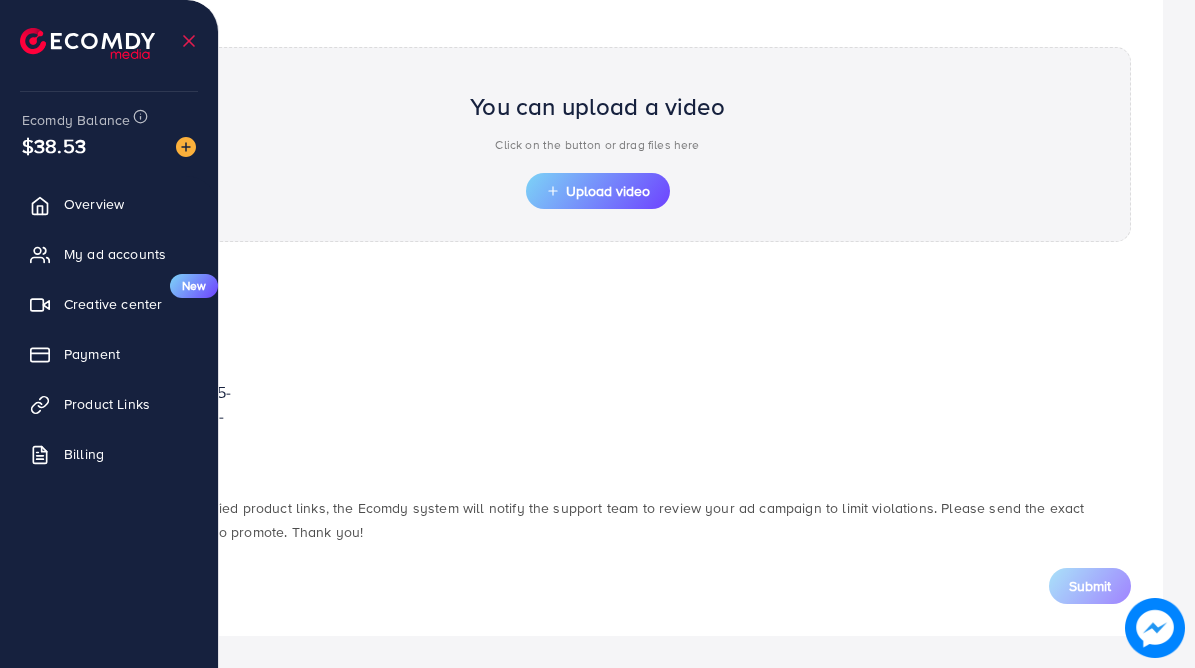 scroll, scrollTop: 671, scrollLeft: 0, axis: vertical 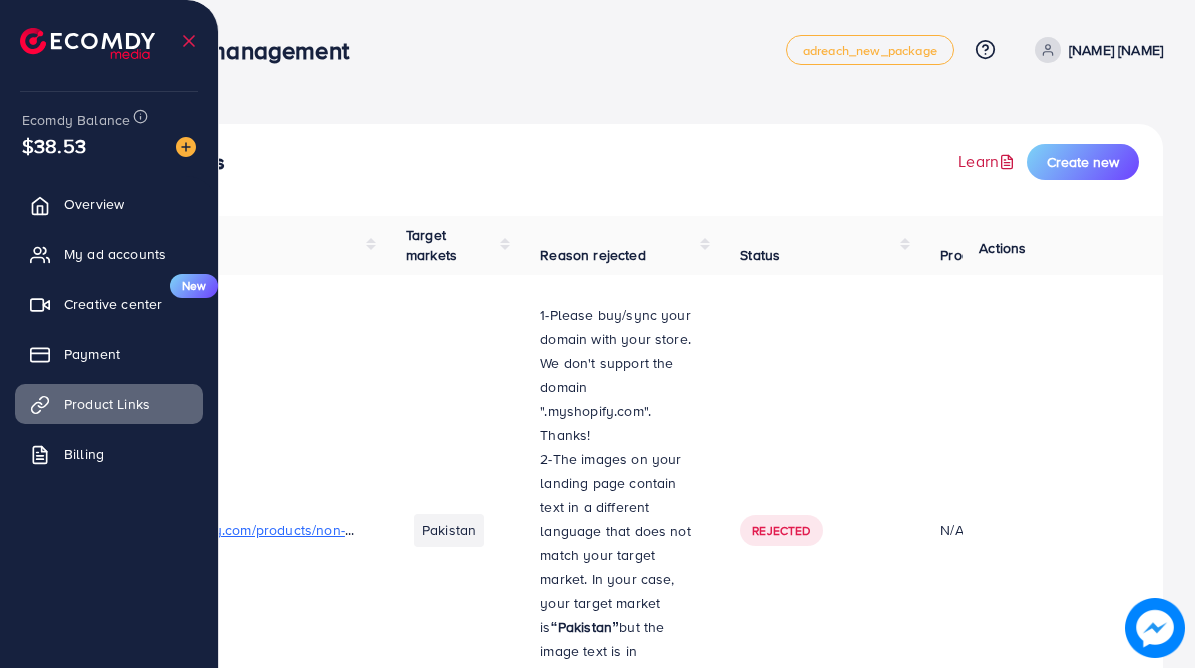 click 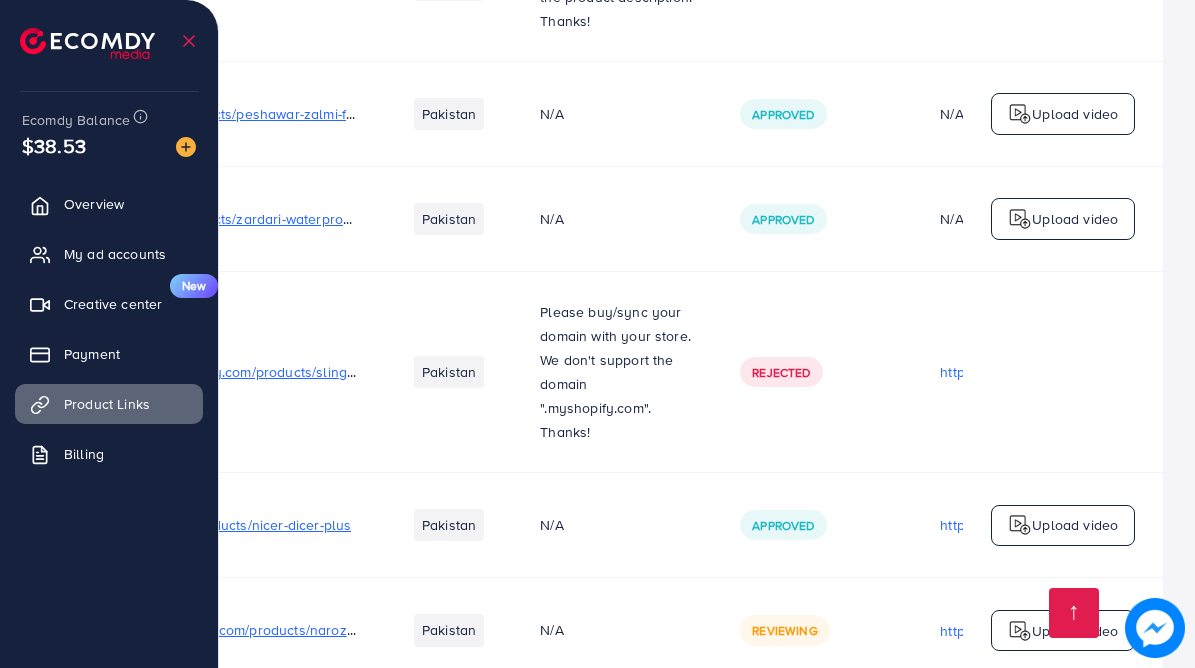 scroll, scrollTop: 1047, scrollLeft: 0, axis: vertical 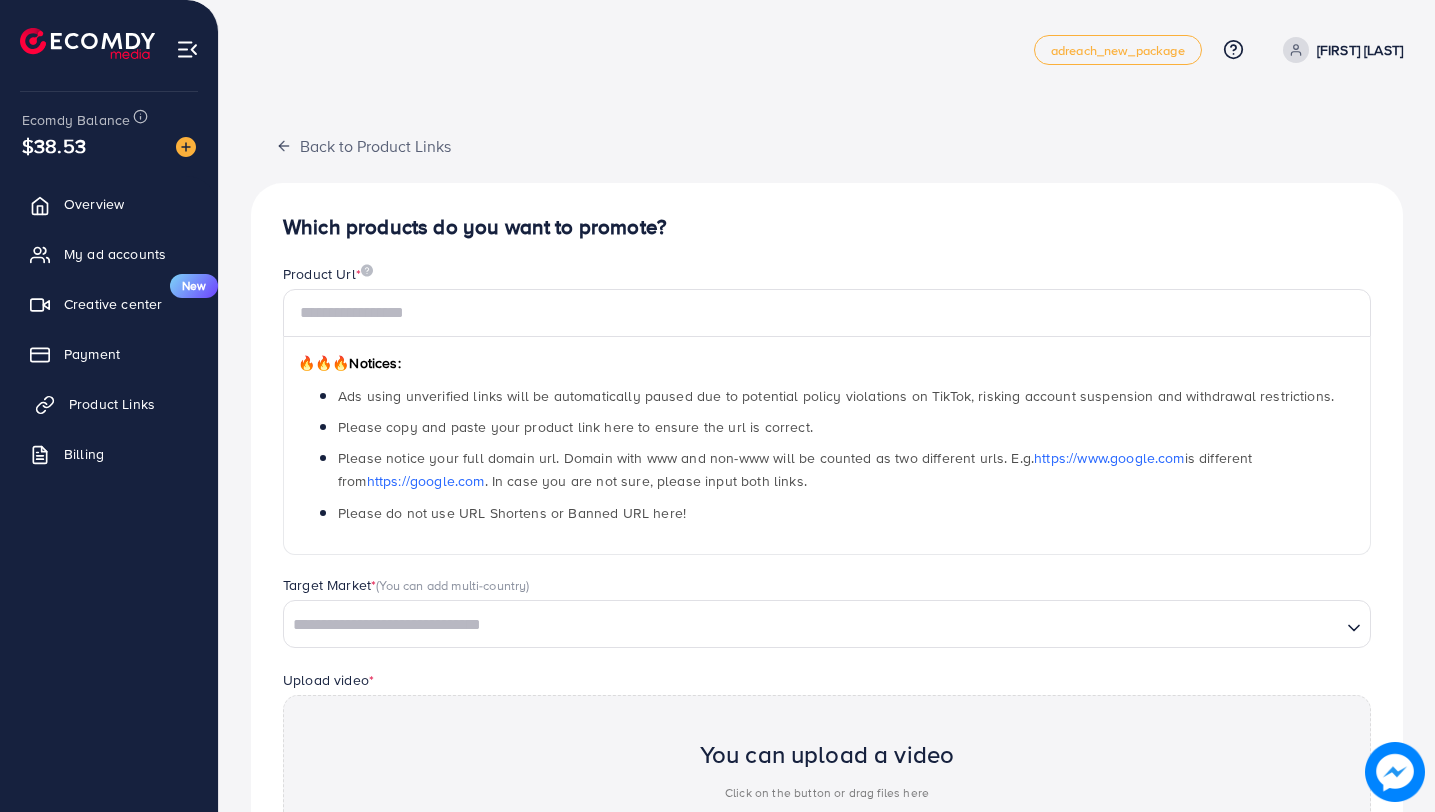 click on "Product Links" at bounding box center [112, 404] 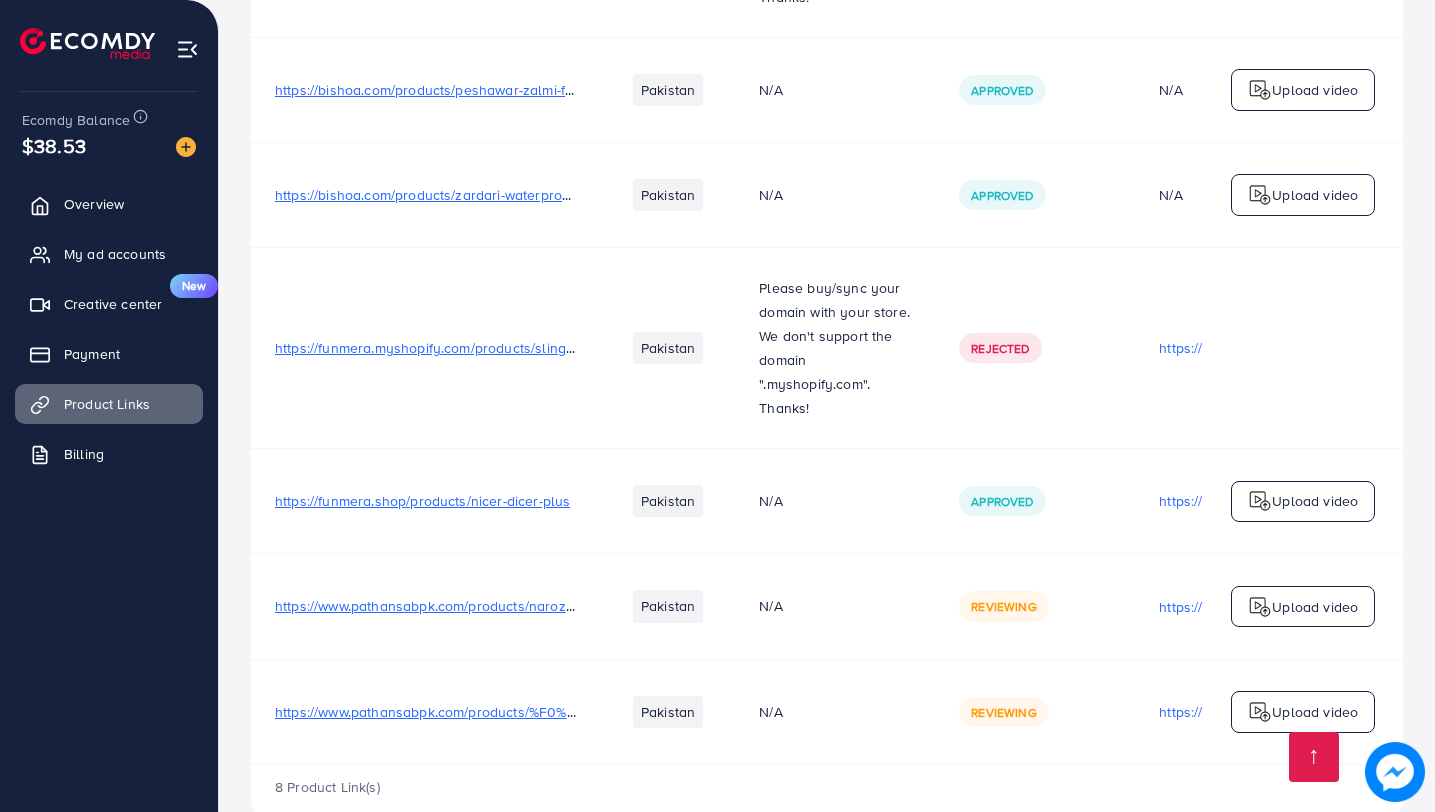 scroll, scrollTop: 903, scrollLeft: 0, axis: vertical 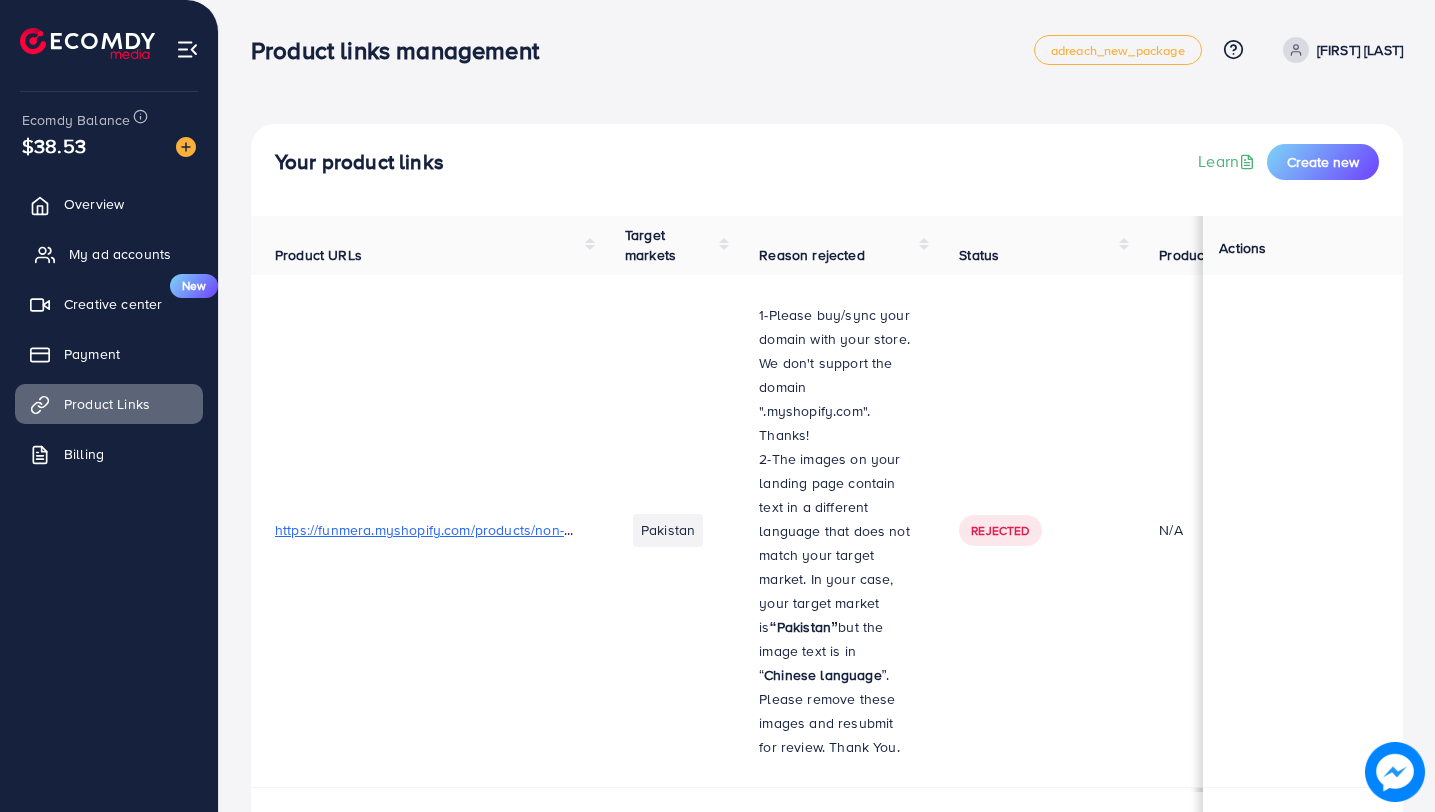 click on "My ad accounts" at bounding box center [120, 254] 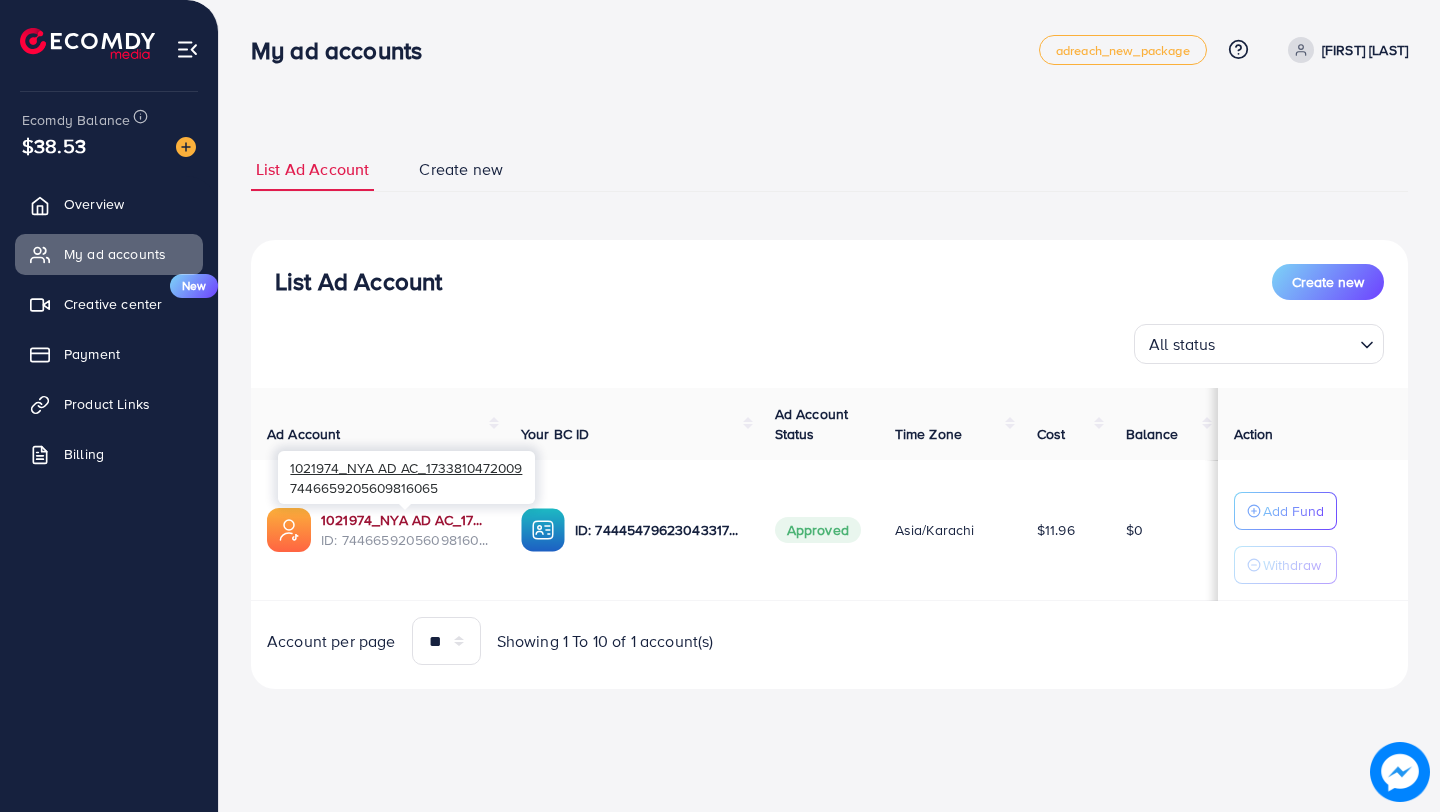 click on "1021974_NYA AD AC_1733810472009" at bounding box center [405, 520] 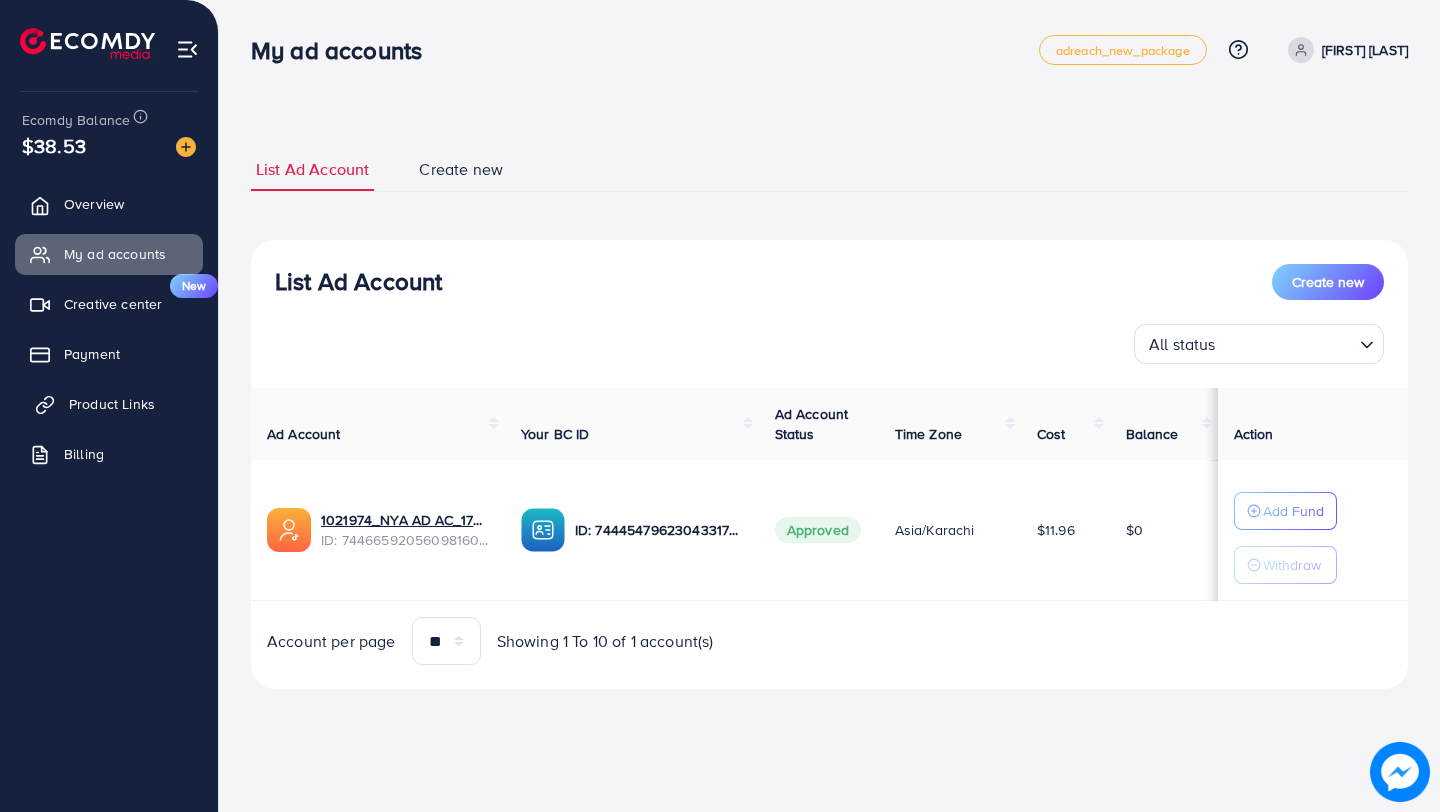 click on "Product Links" at bounding box center [112, 404] 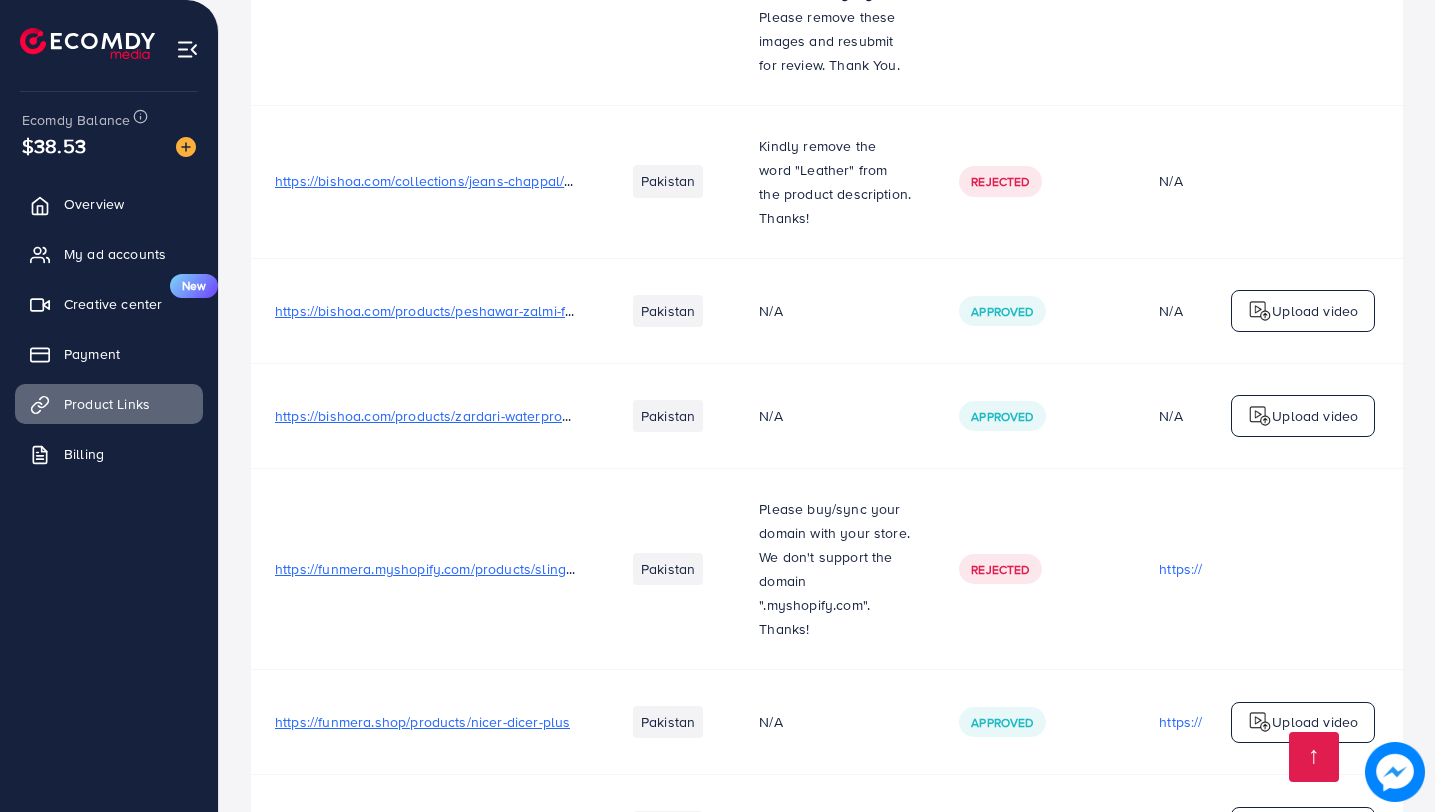 scroll, scrollTop: 903, scrollLeft: 0, axis: vertical 